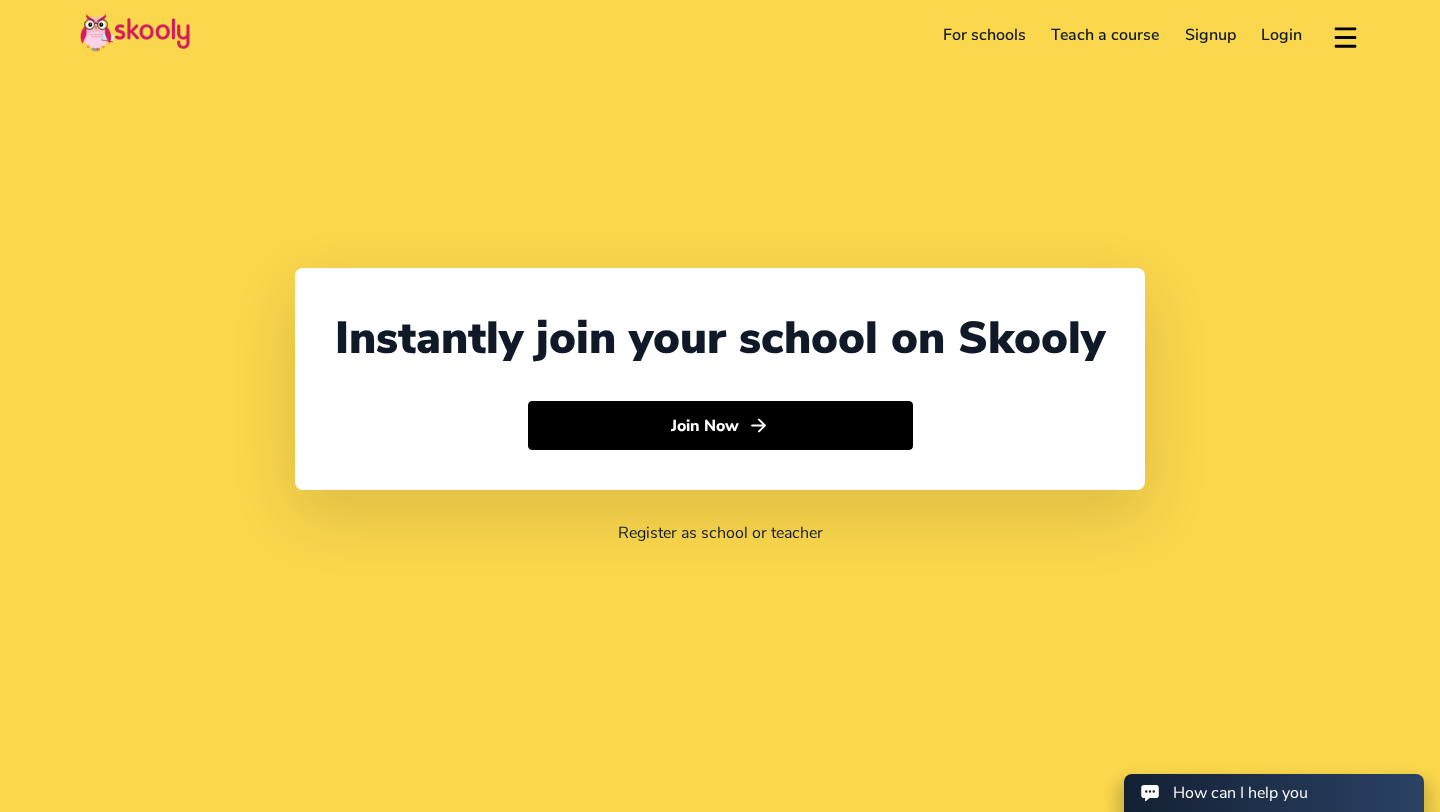 select on "60" 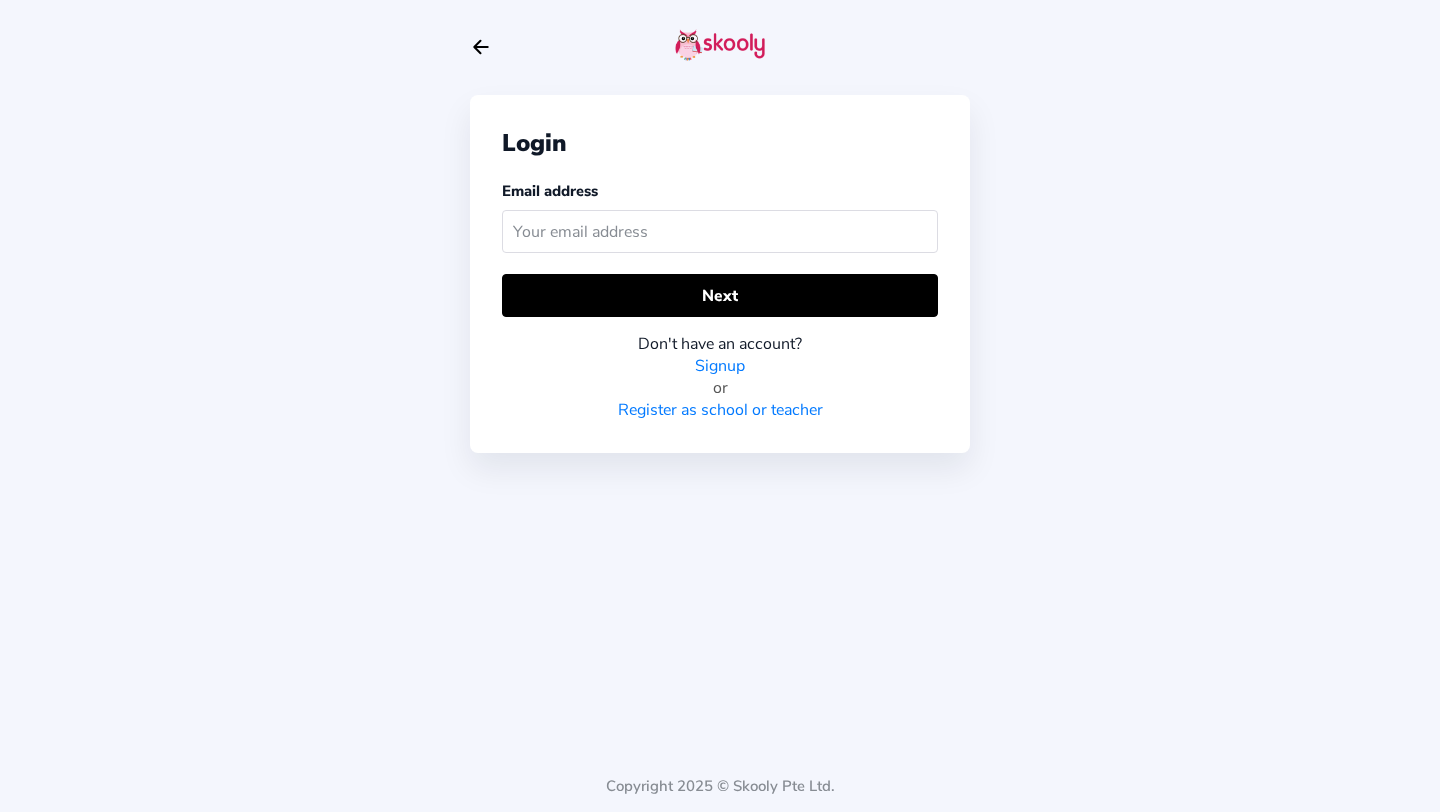 click 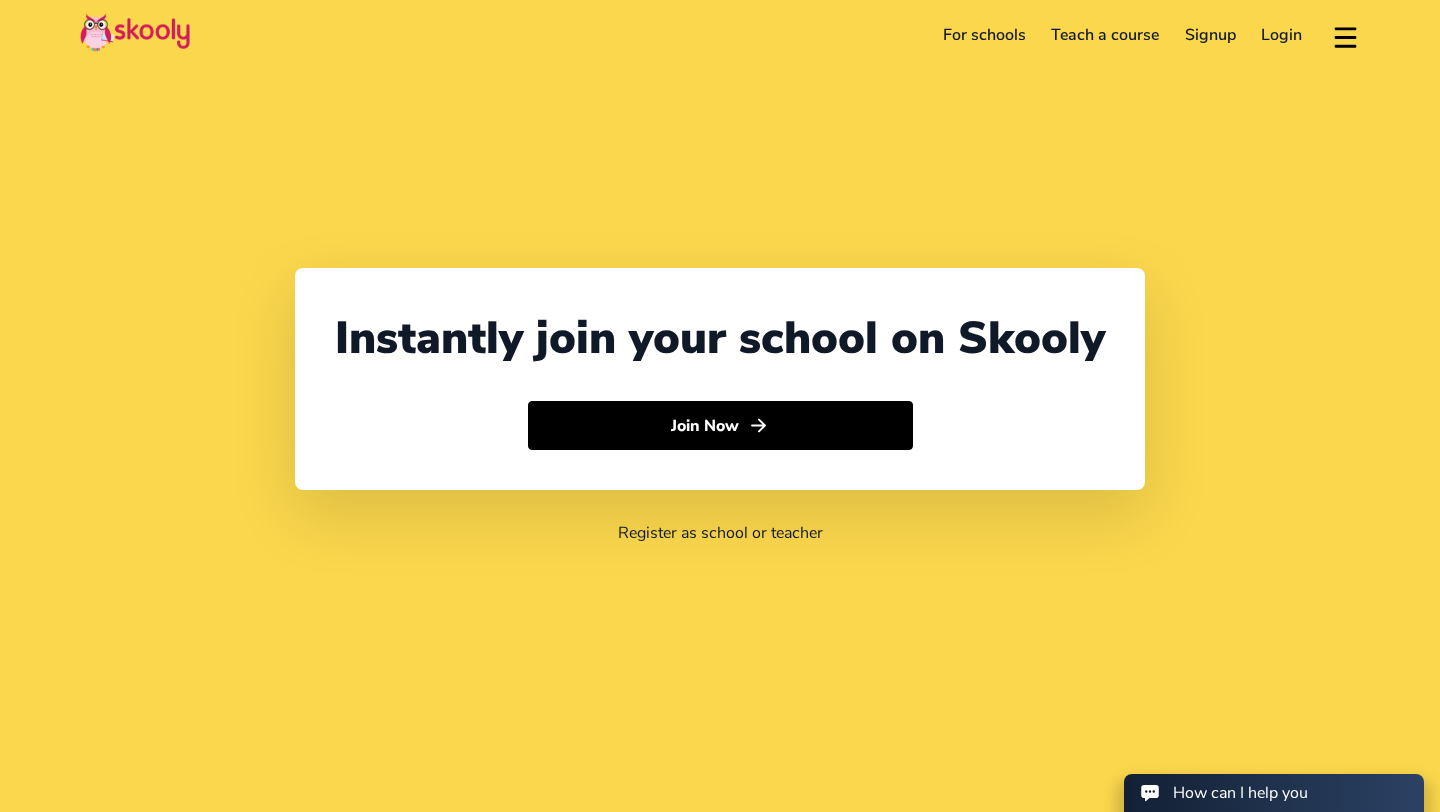 select on "60" 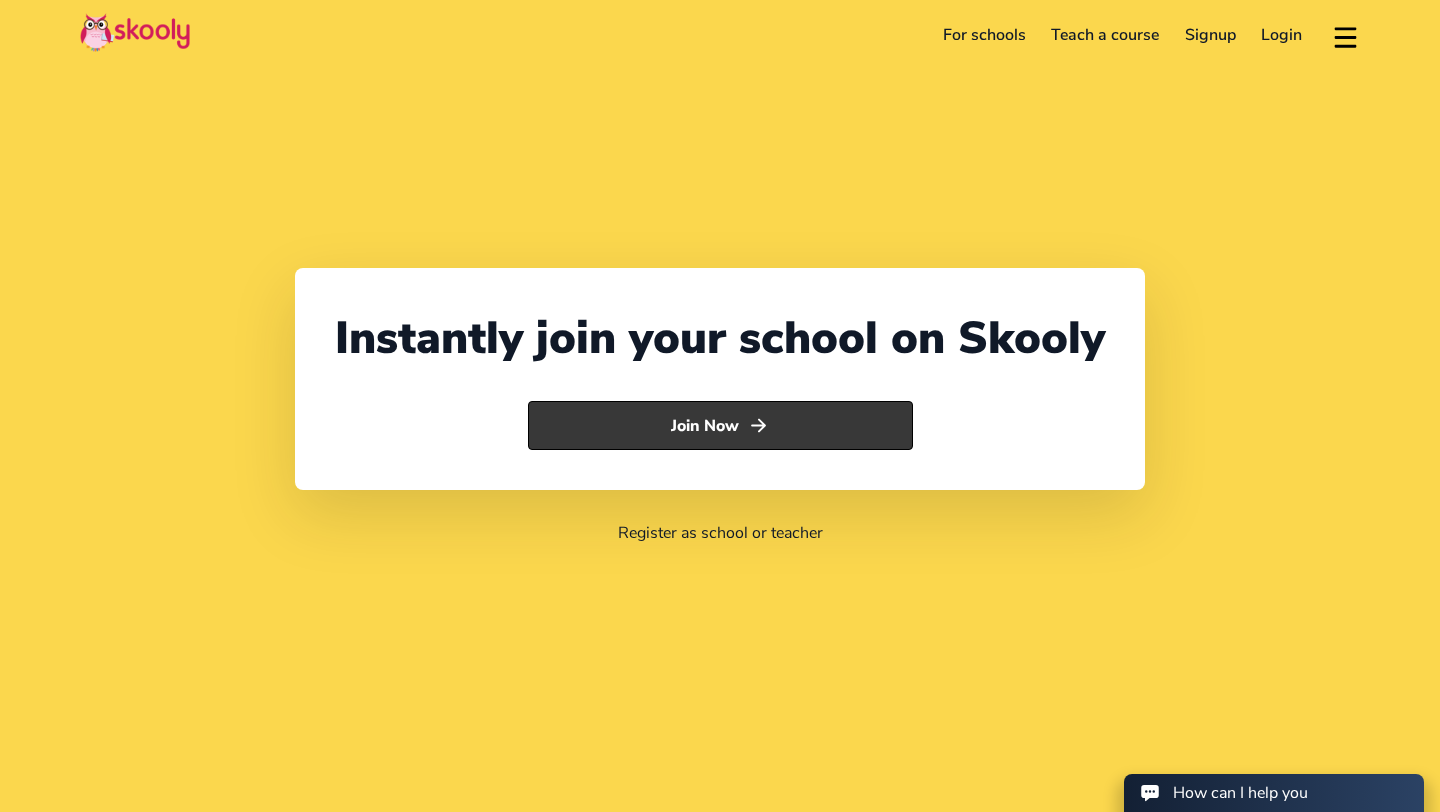 click on "Join Now" 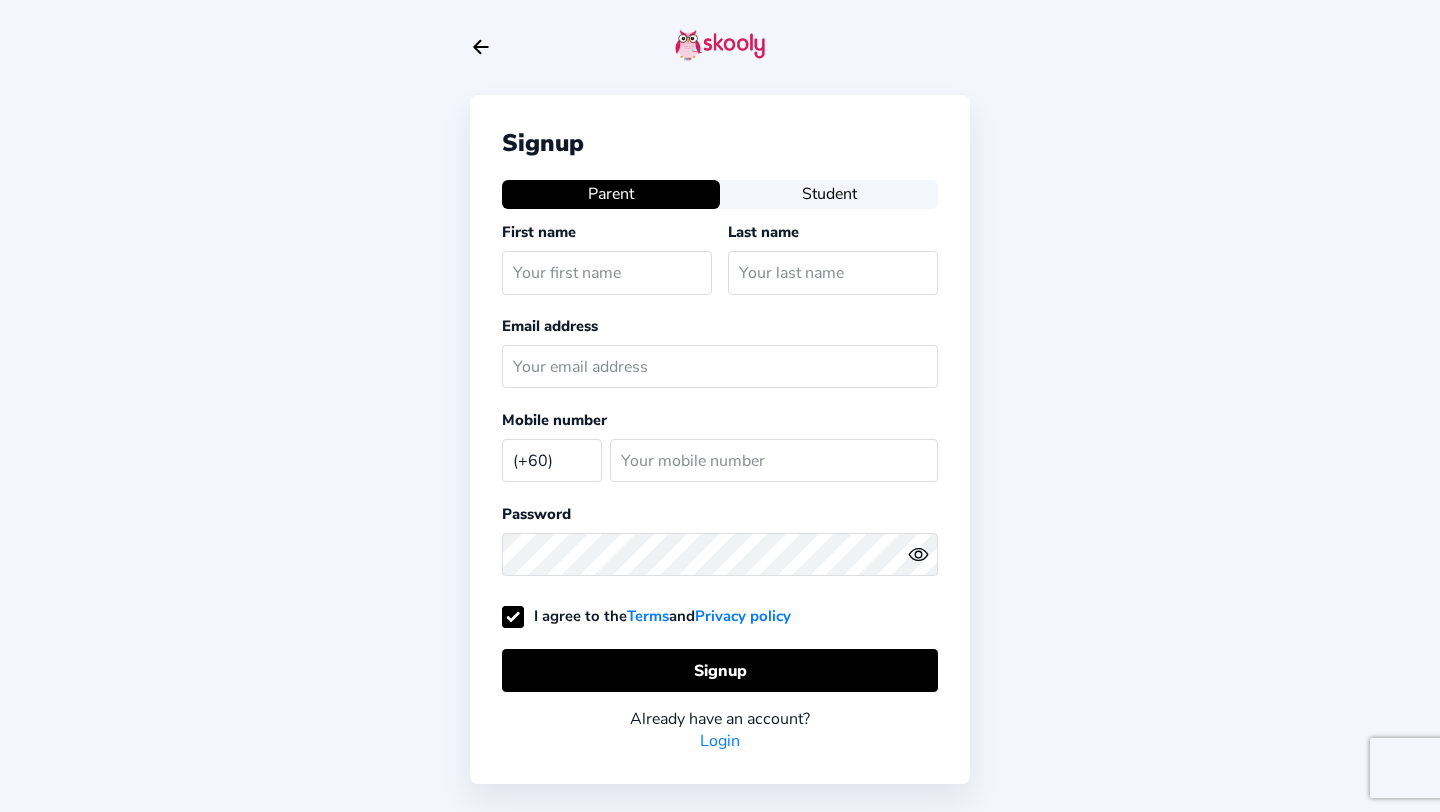 select on "MY" 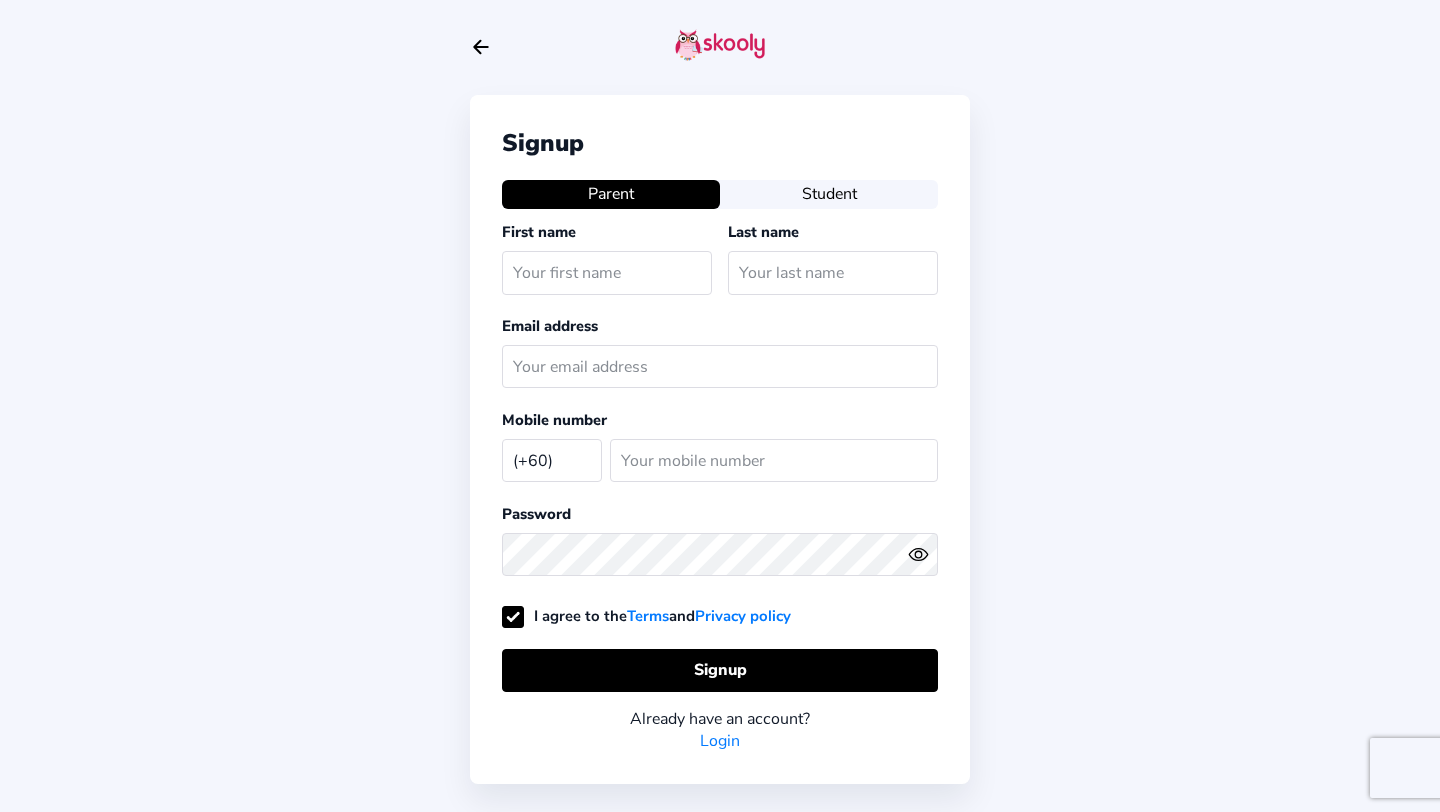 scroll, scrollTop: 0, scrollLeft: 0, axis: both 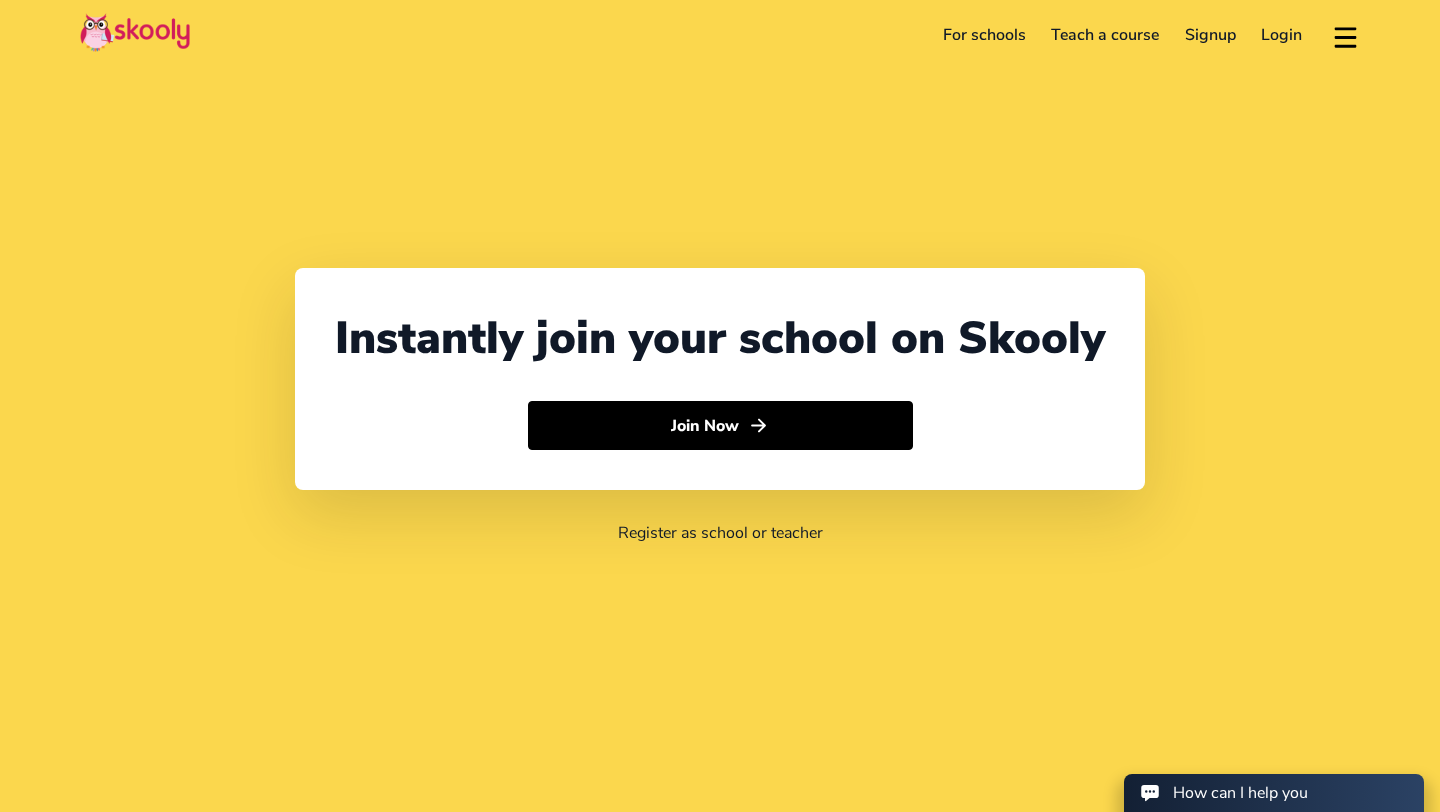 click on "Login" 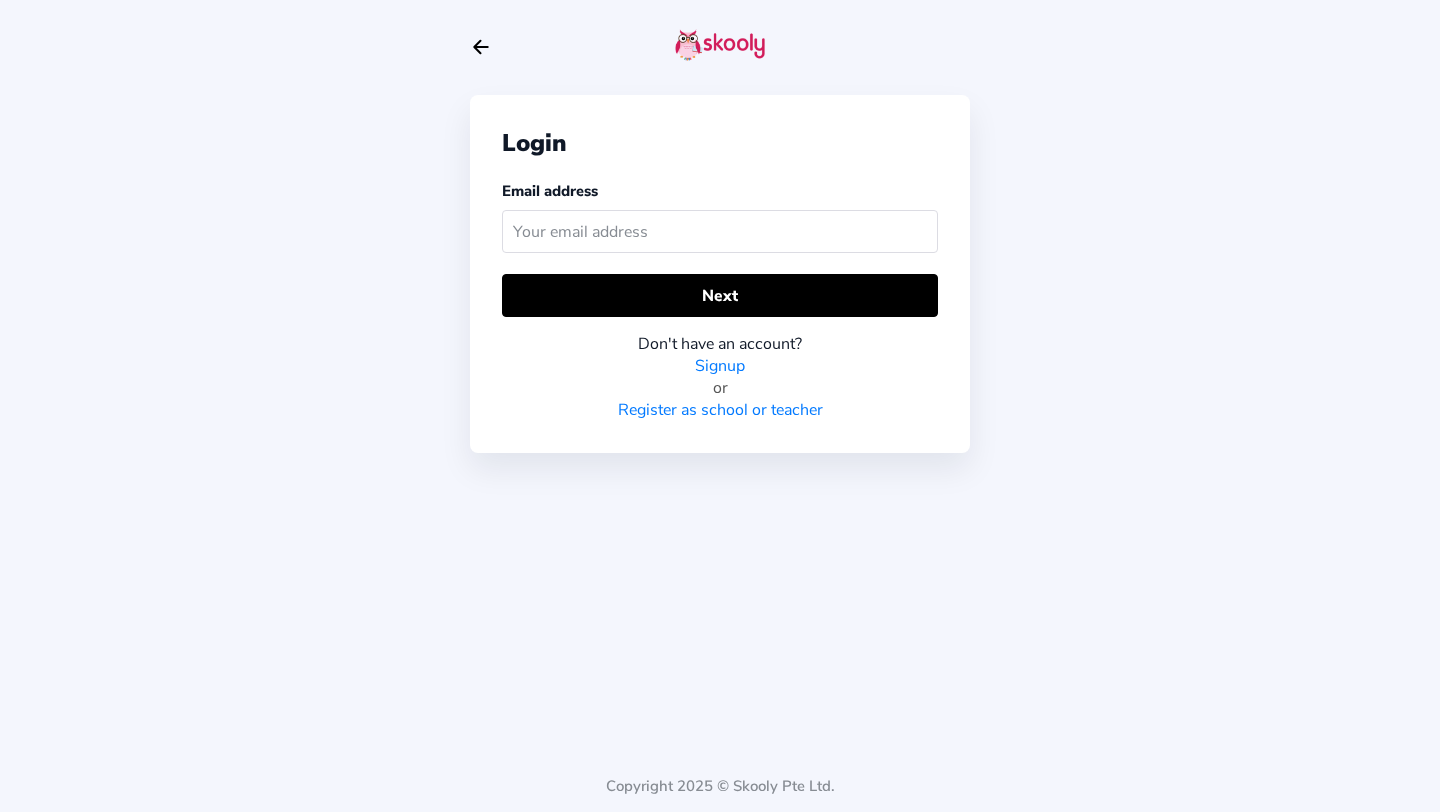 click on "Email address" 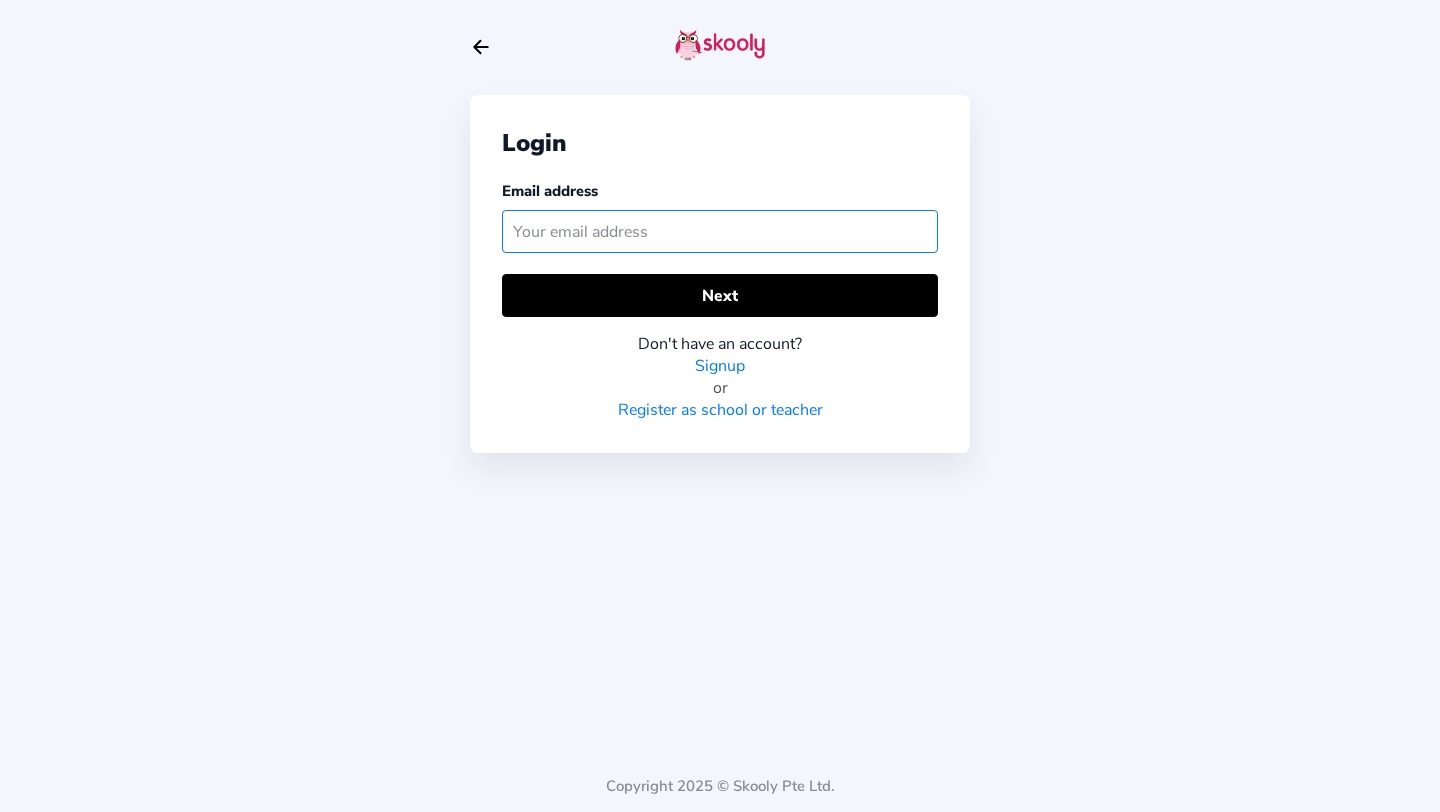 click 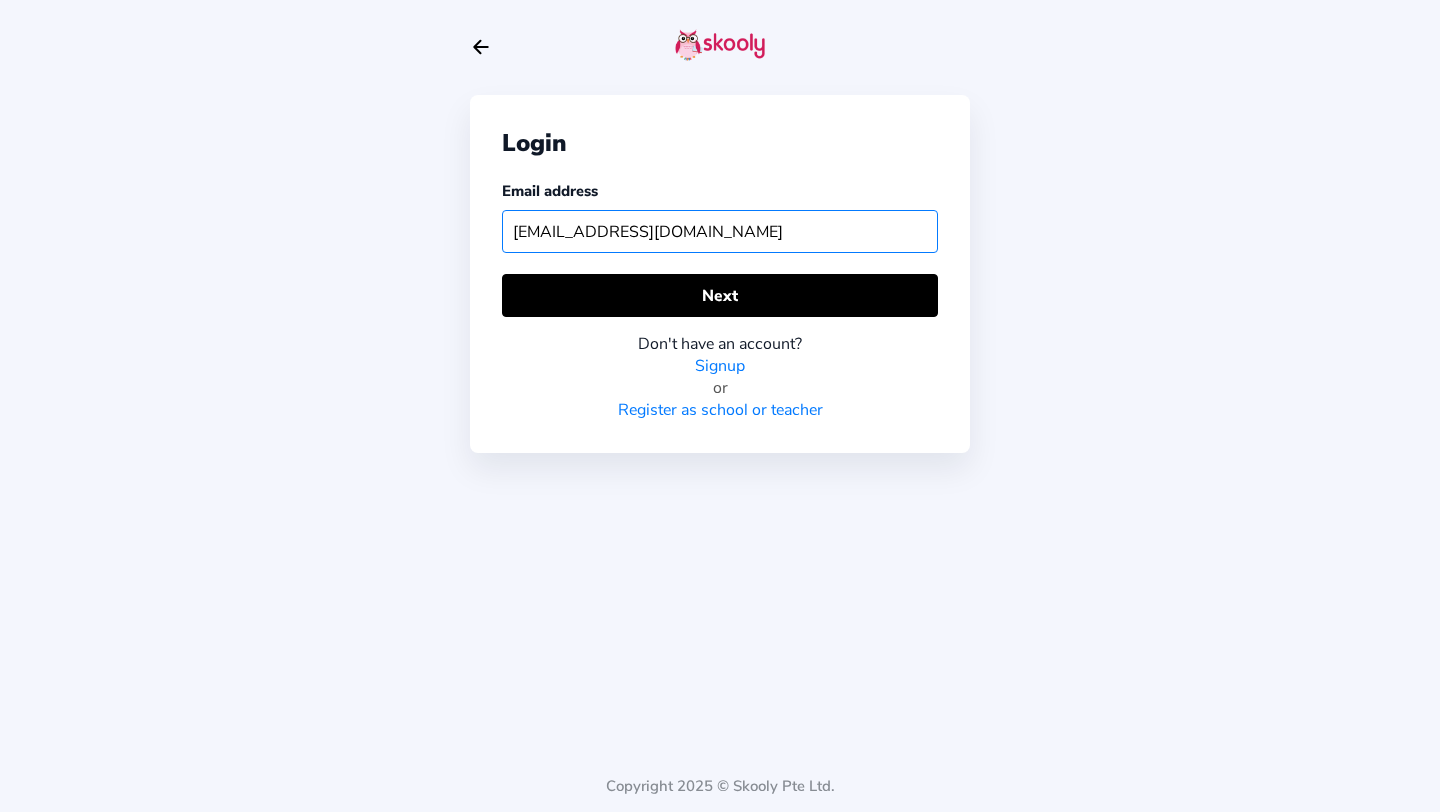 type on "[EMAIL_ADDRESS][DOMAIN_NAME]" 